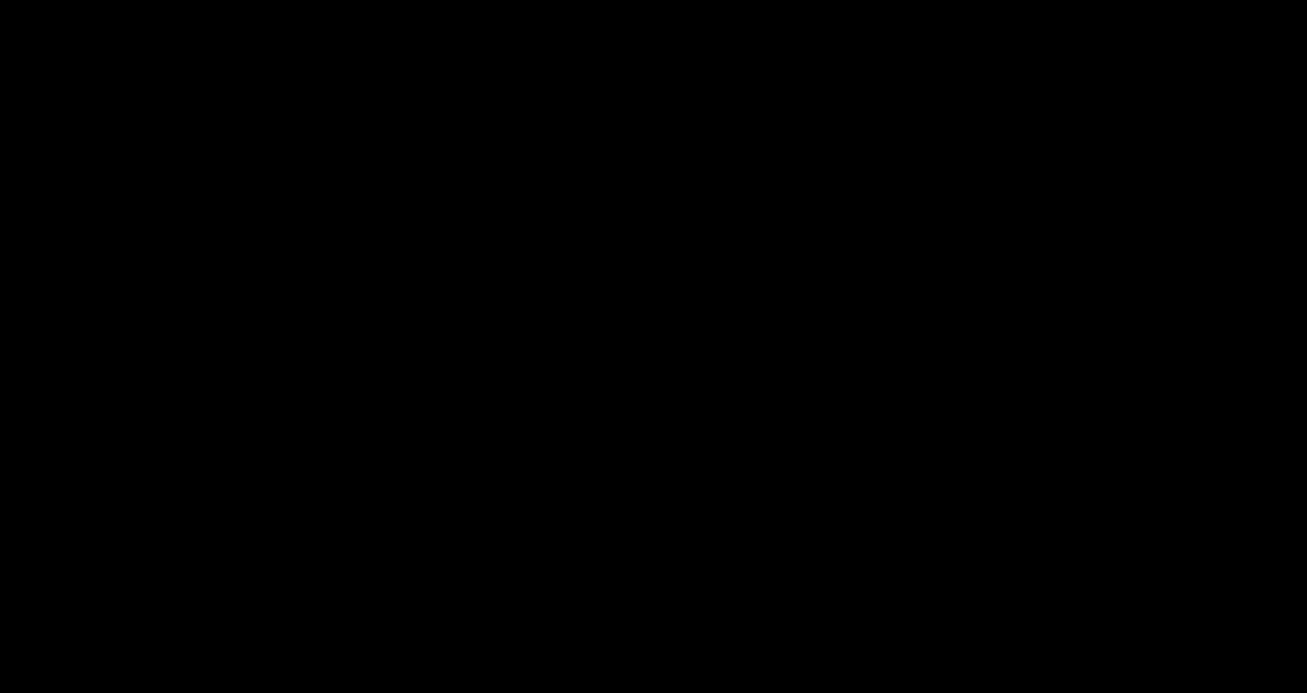 scroll, scrollTop: 0, scrollLeft: 0, axis: both 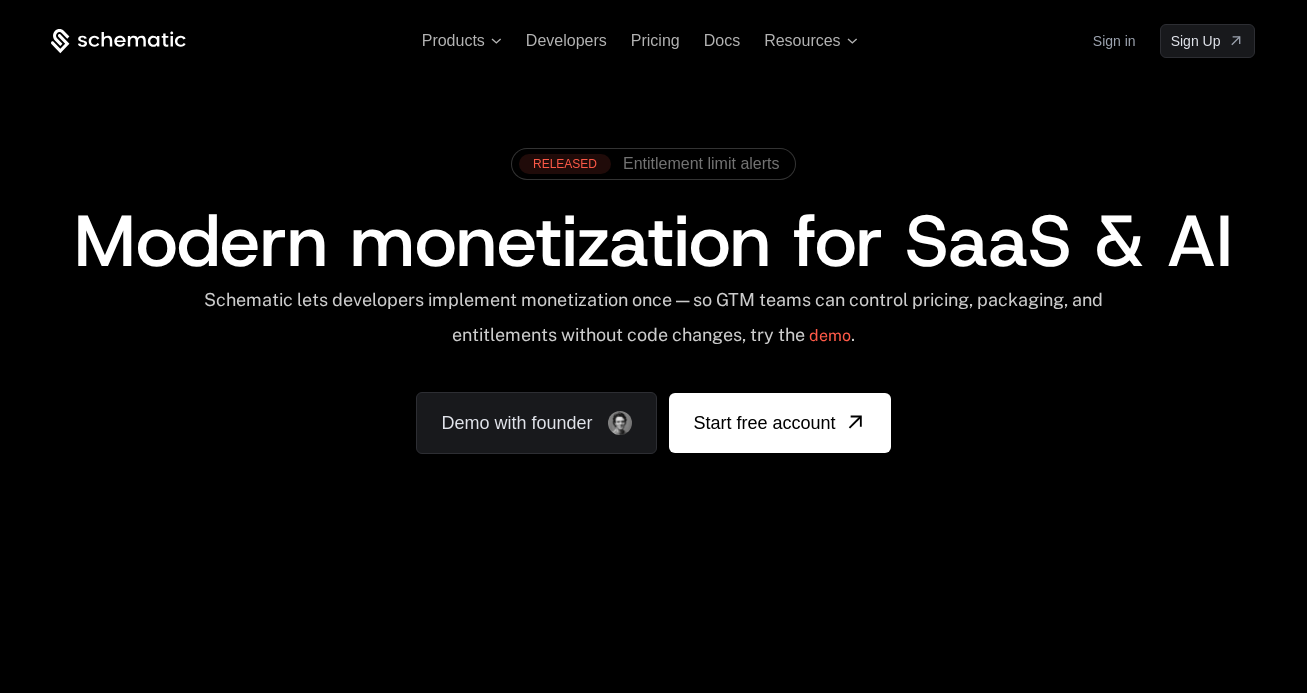 click on "Modern monetization for SaaS & AI" at bounding box center (653, 241) 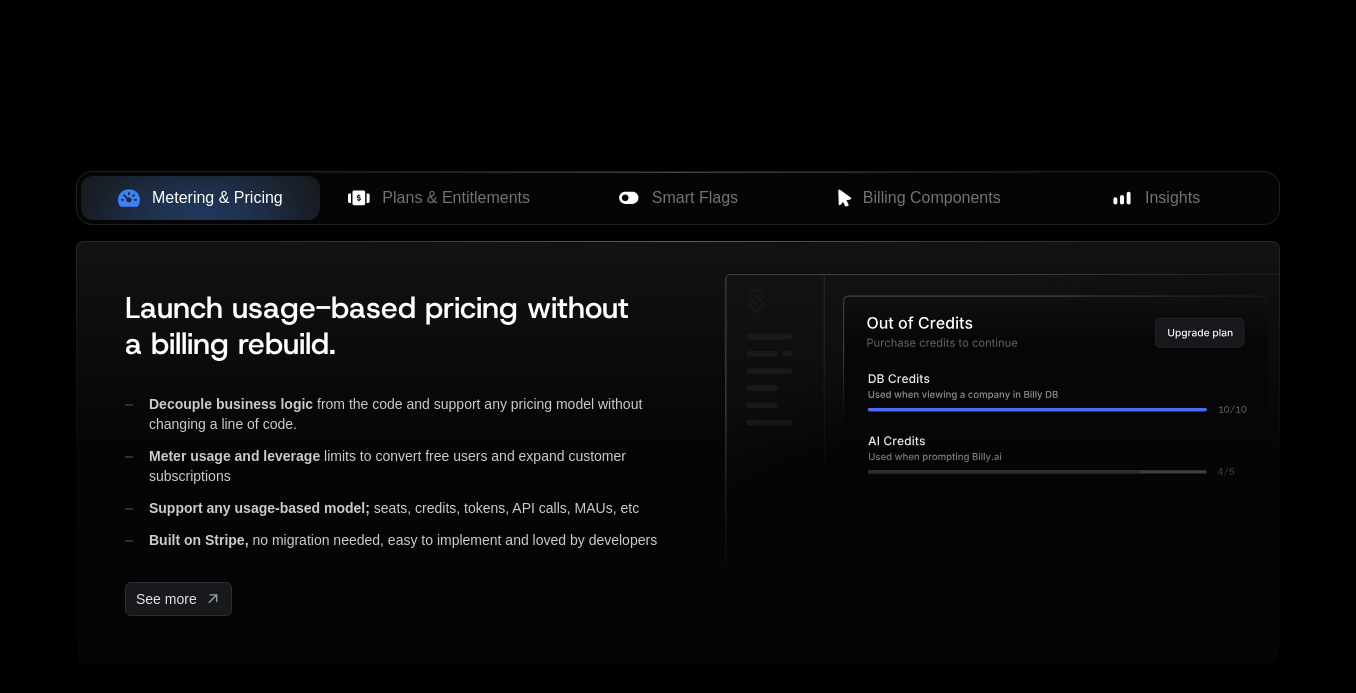 scroll, scrollTop: 773, scrollLeft: 0, axis: vertical 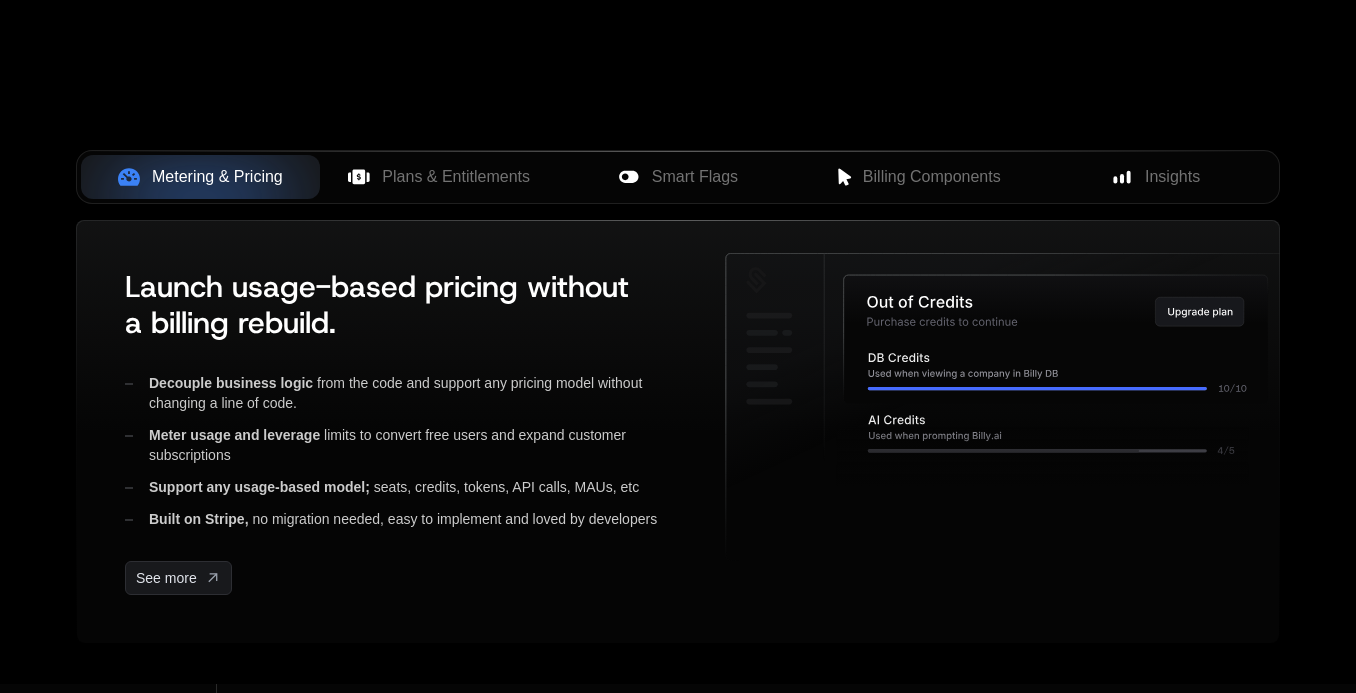 click at bounding box center [200, 177] 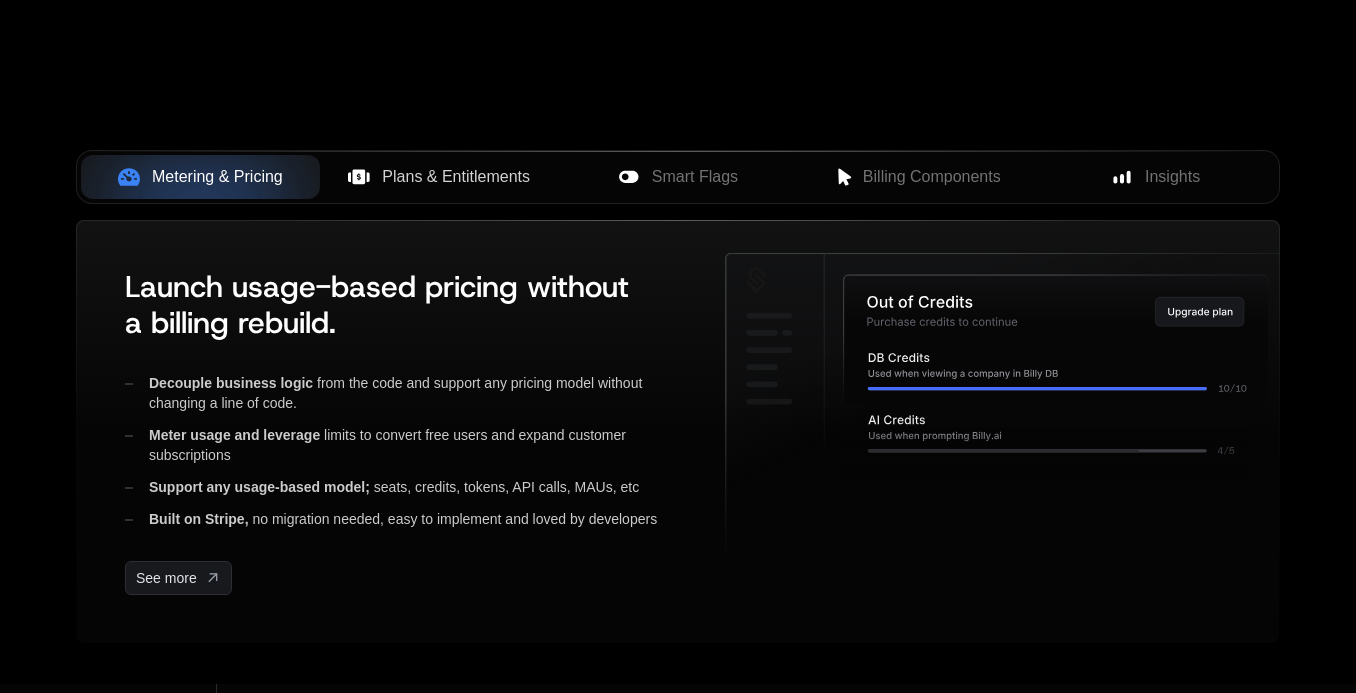 click on "Plans & Entitlements" at bounding box center (456, 177) 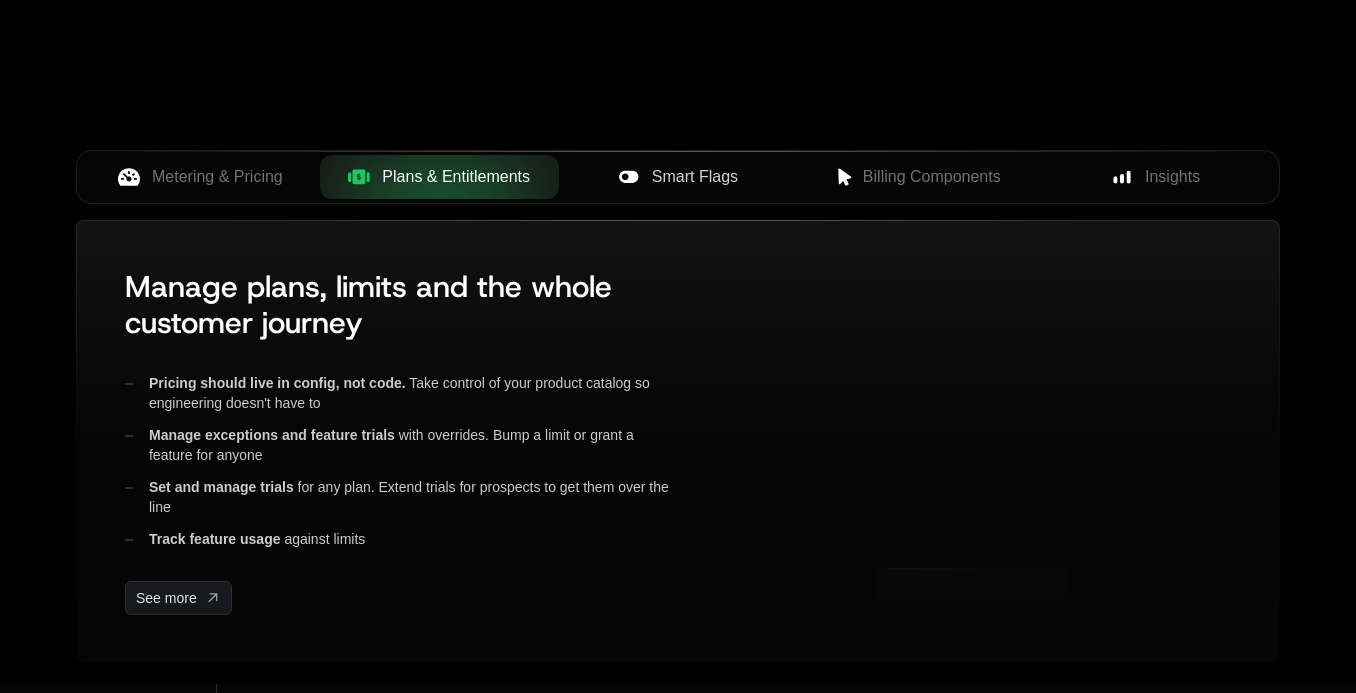 click 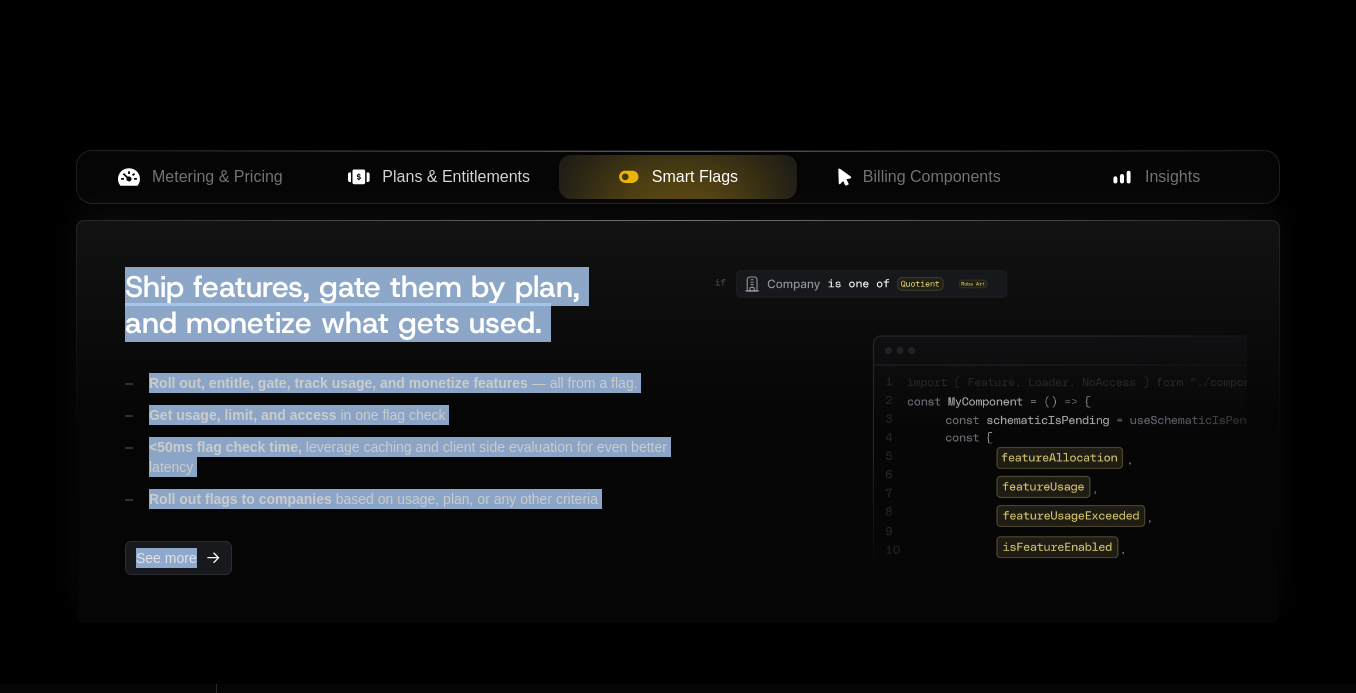 drag, startPoint x: 126, startPoint y: 253, endPoint x: 735, endPoint y: 538, distance: 672.3883 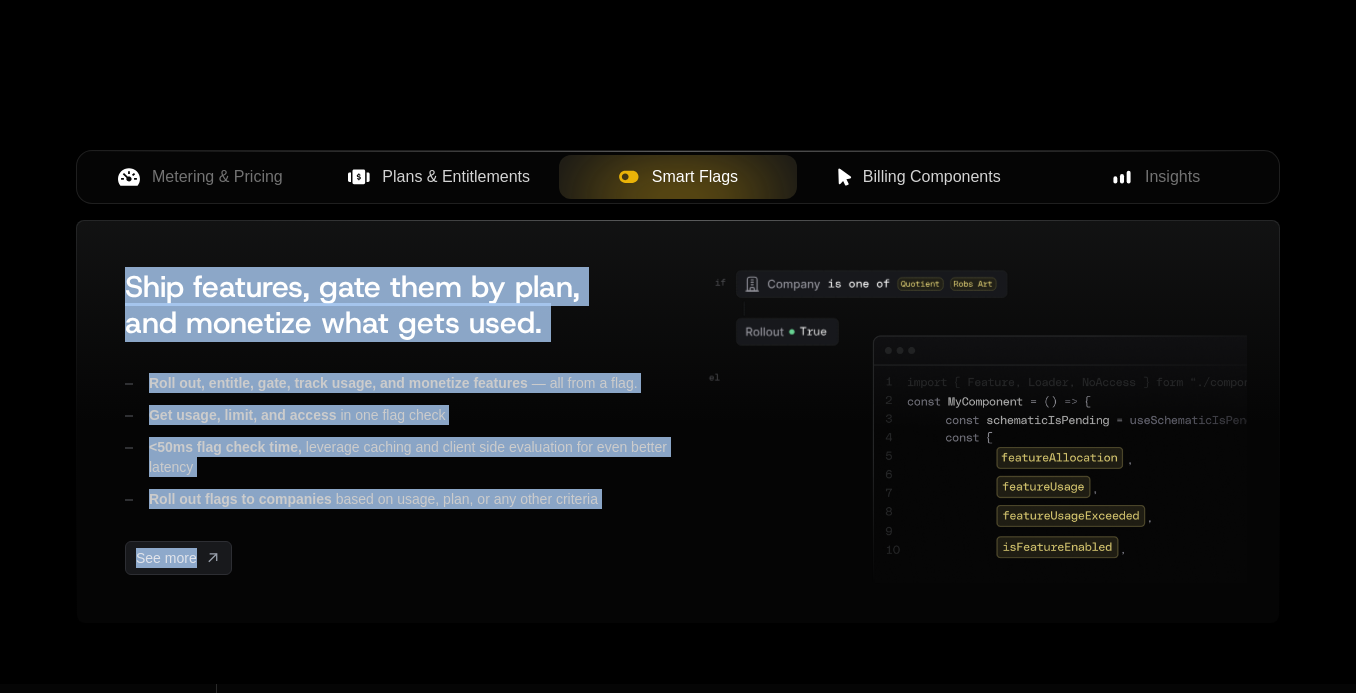 click on "Billing Components" at bounding box center [916, 177] 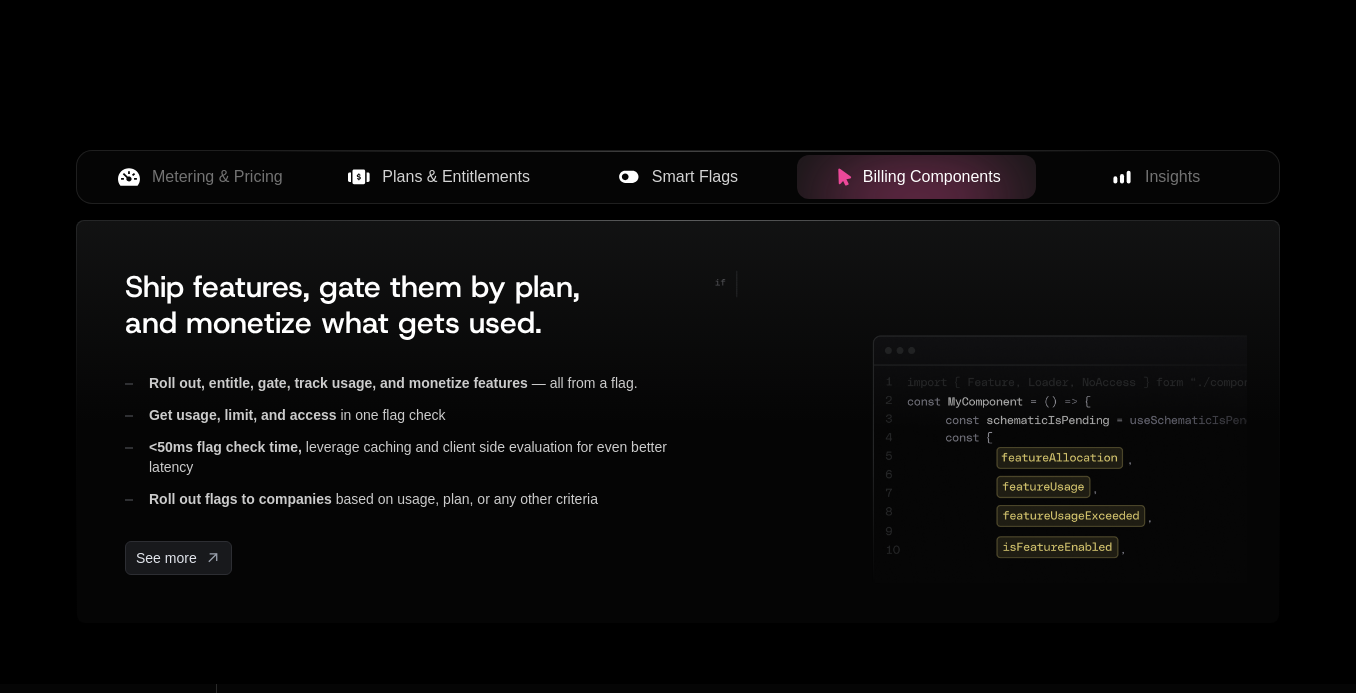 click on "Metering & Pricing Plans & Entitlements Smart Flags Billing Components Insights" at bounding box center [678, 185] 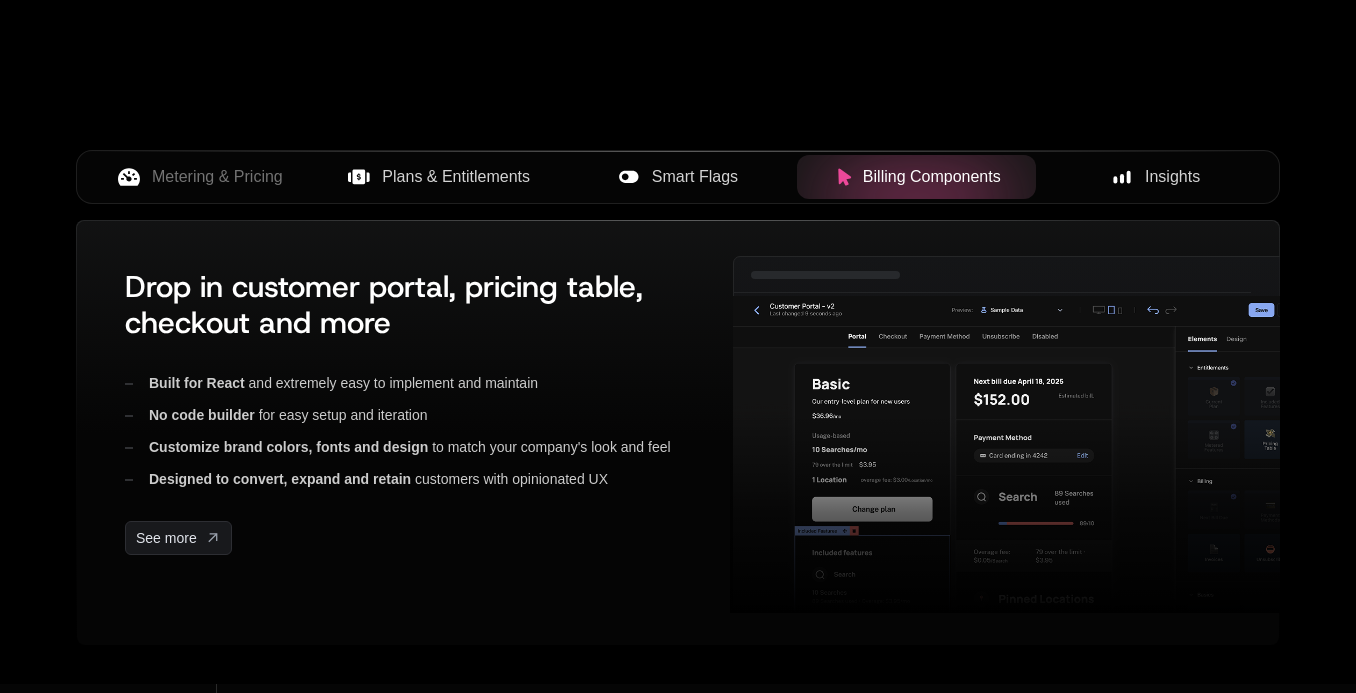 click on "Insights" at bounding box center [1155, 177] 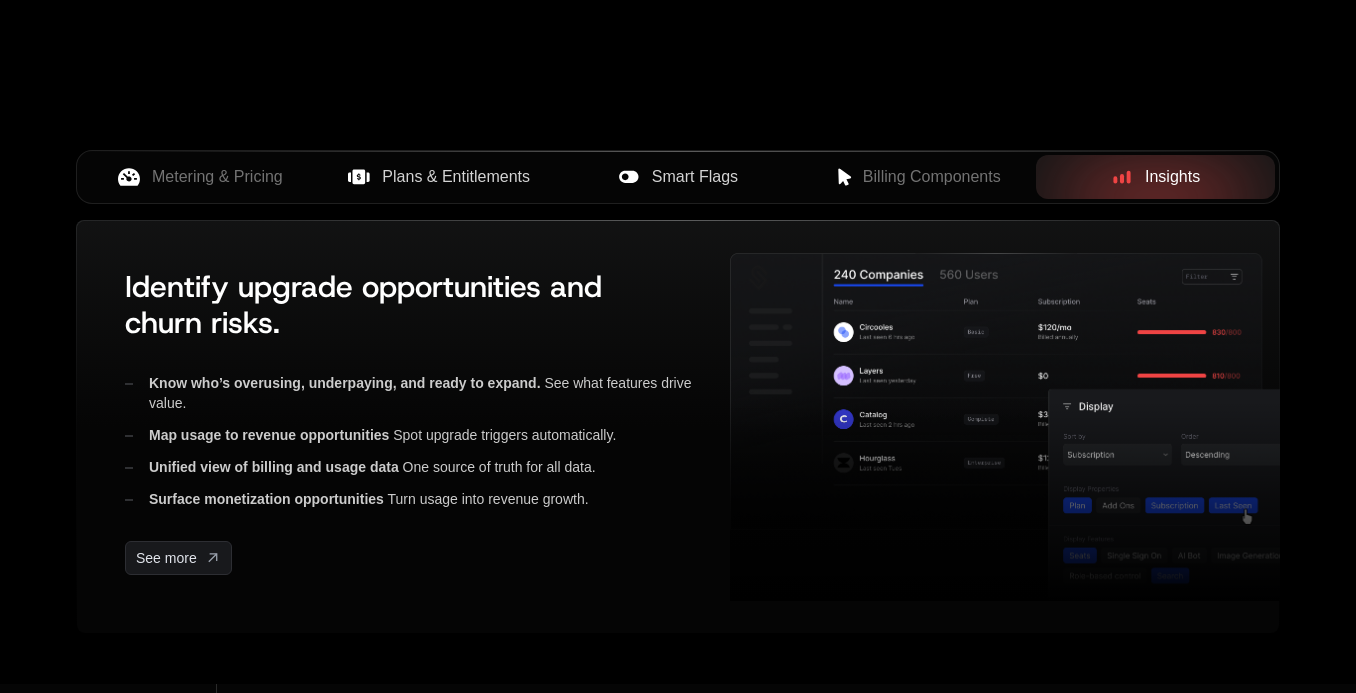 scroll, scrollTop: 816, scrollLeft: 0, axis: vertical 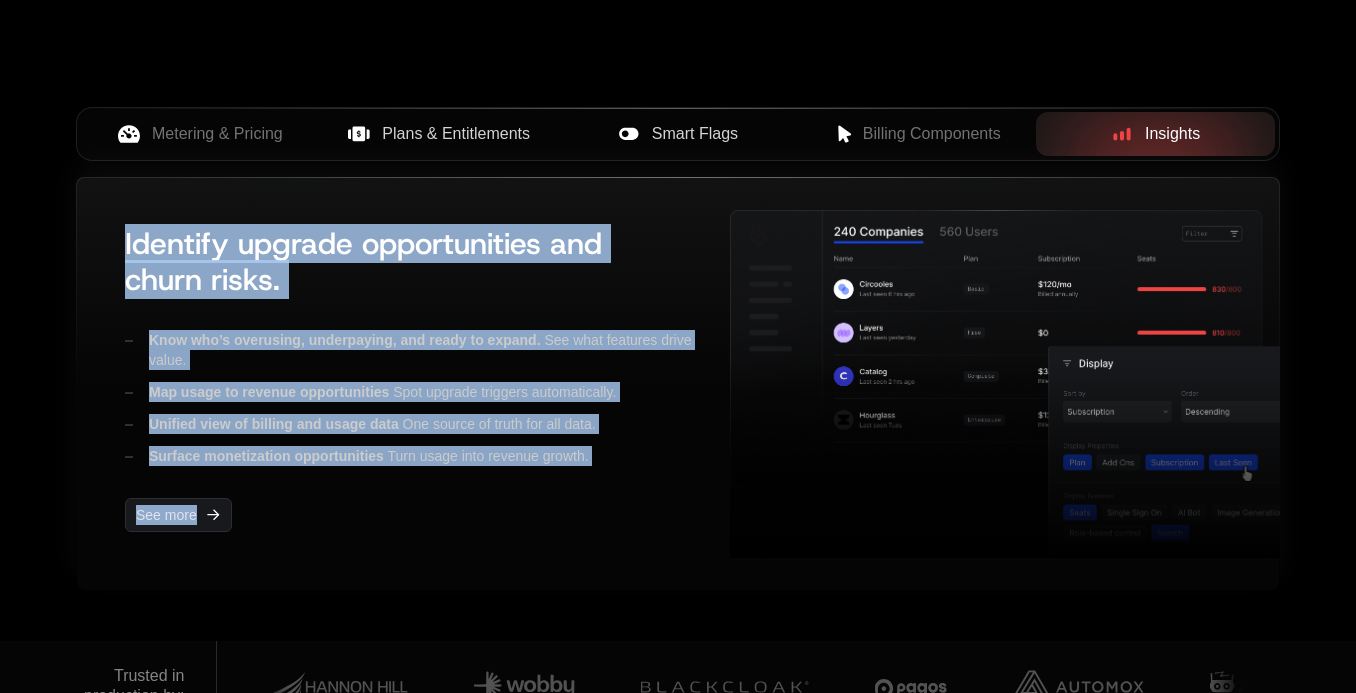 drag, startPoint x: 139, startPoint y: 218, endPoint x: 679, endPoint y: 513, distance: 615.32513 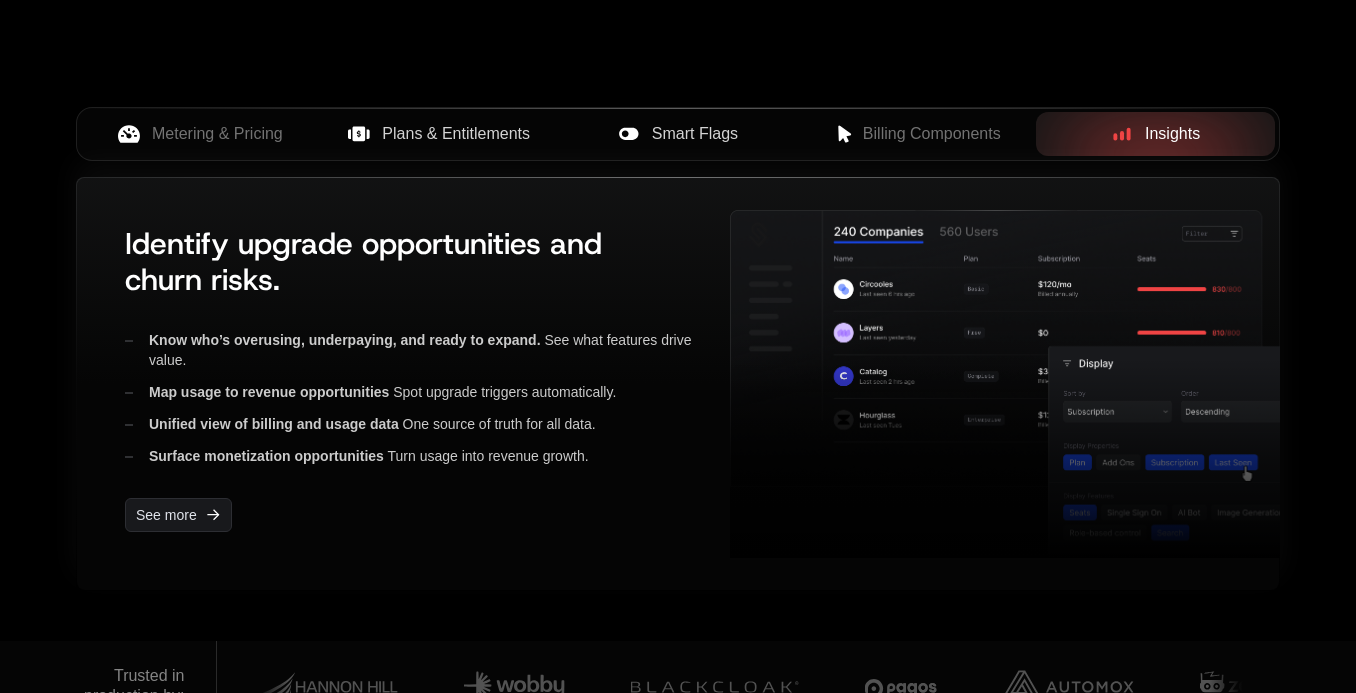 click on "Identify upgrade opportunities and churn risks. Know who’s overusing, underpaying, and ready to expand.   See what features drive value. Map usage to revenue opportunities   Spot upgrade triggers automatically. Unified view of billing and usage data   One source of truth for all data. Surface monetization opportunities   Turn usage into revenue growth. See more" at bounding box center (403, 384) 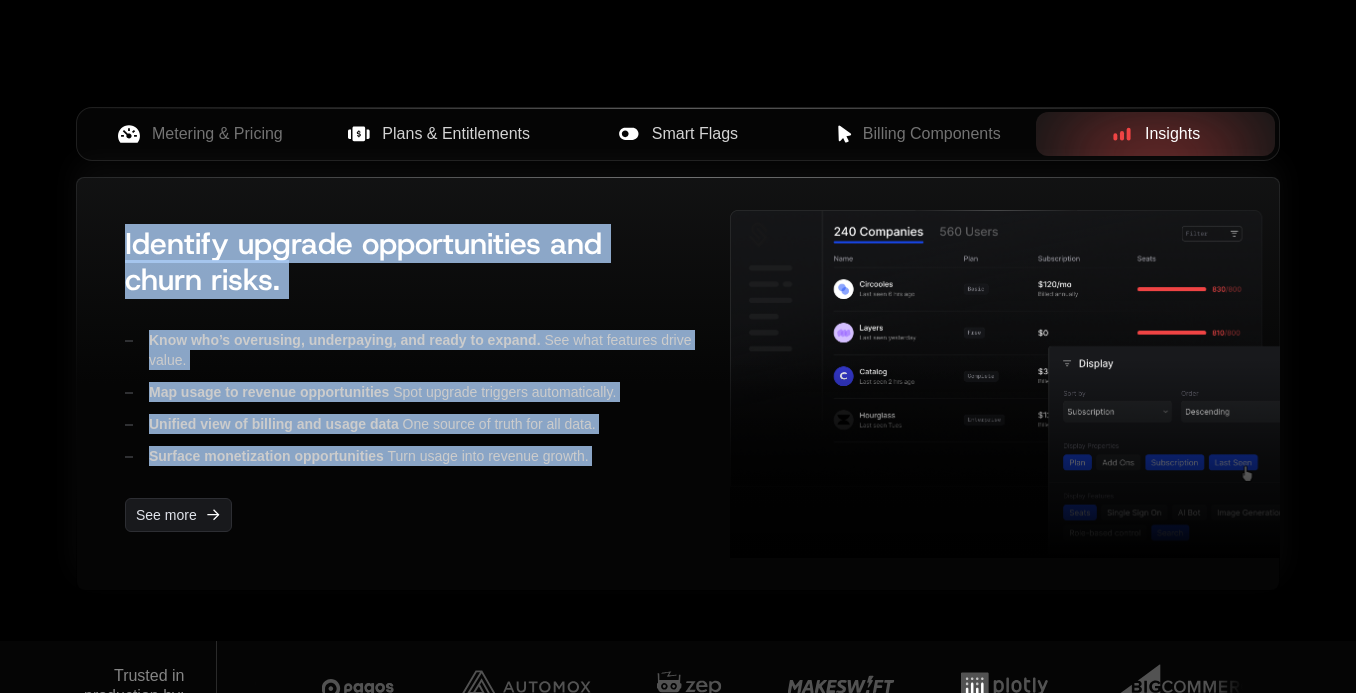 drag, startPoint x: 645, startPoint y: 479, endPoint x: 126, endPoint y: 221, distance: 579.5904 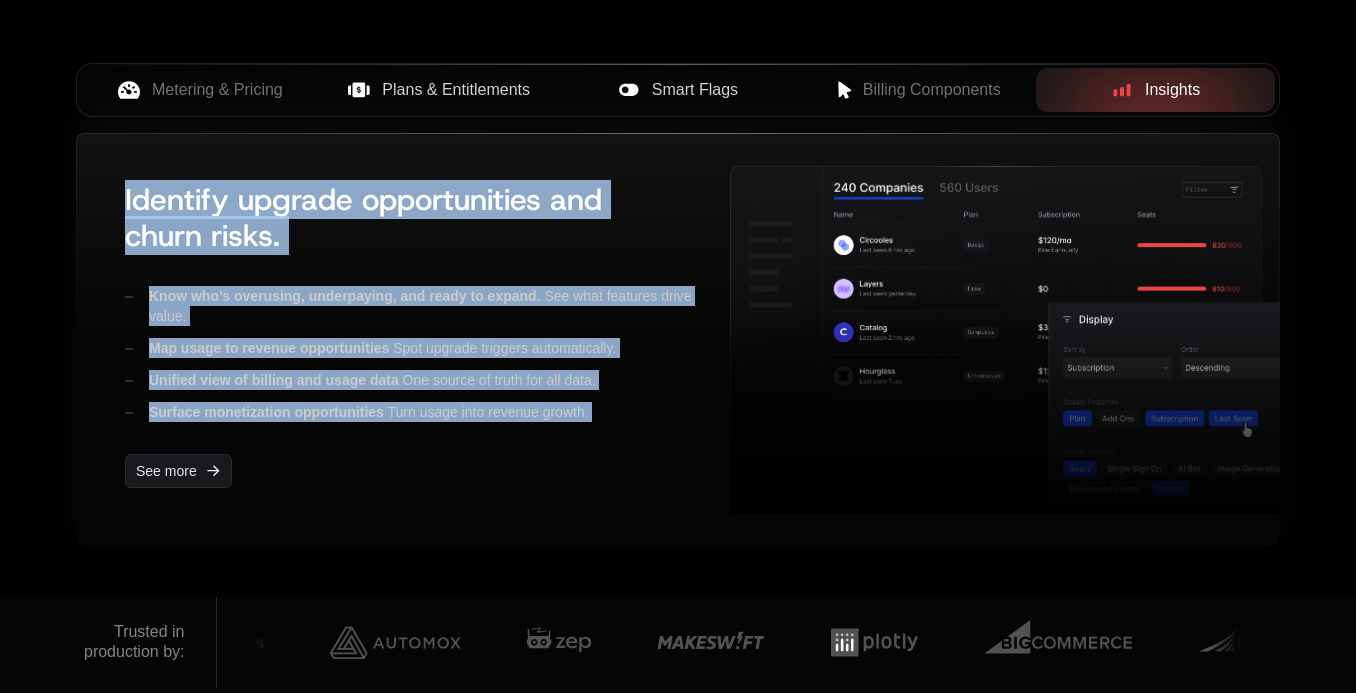scroll, scrollTop: 840, scrollLeft: 0, axis: vertical 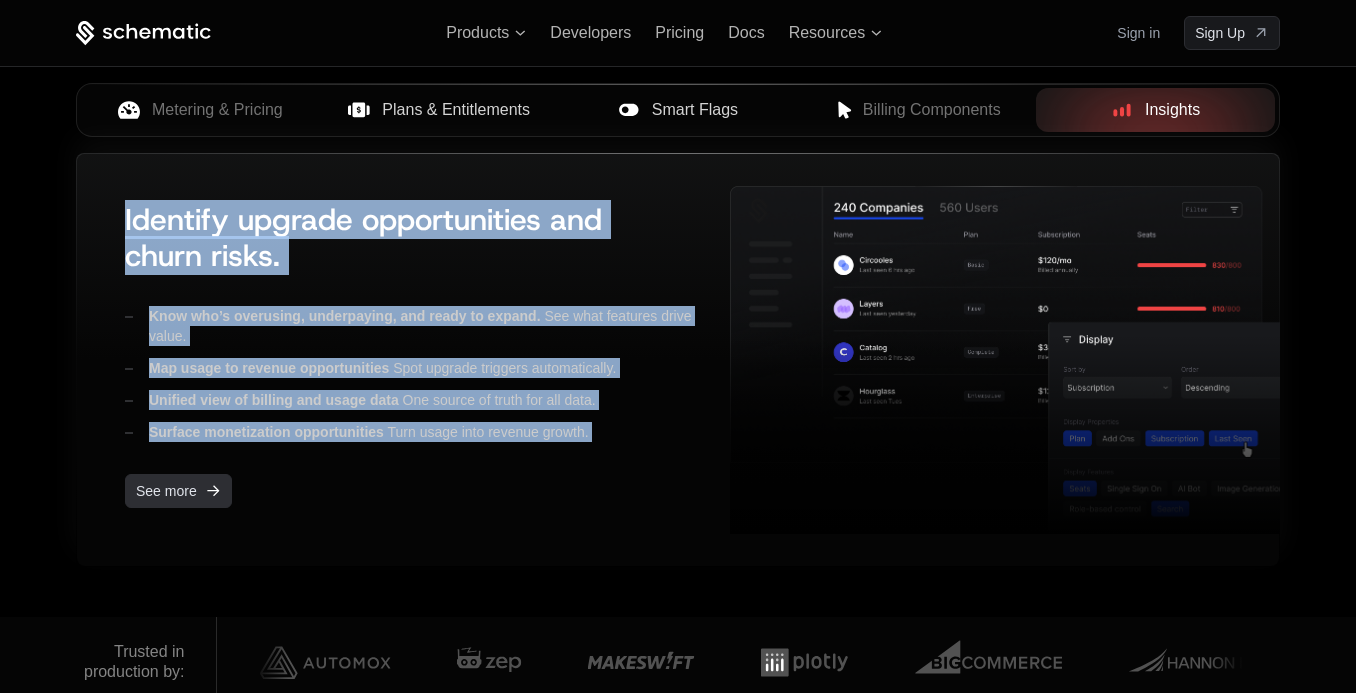 click on "See more" at bounding box center [166, 491] 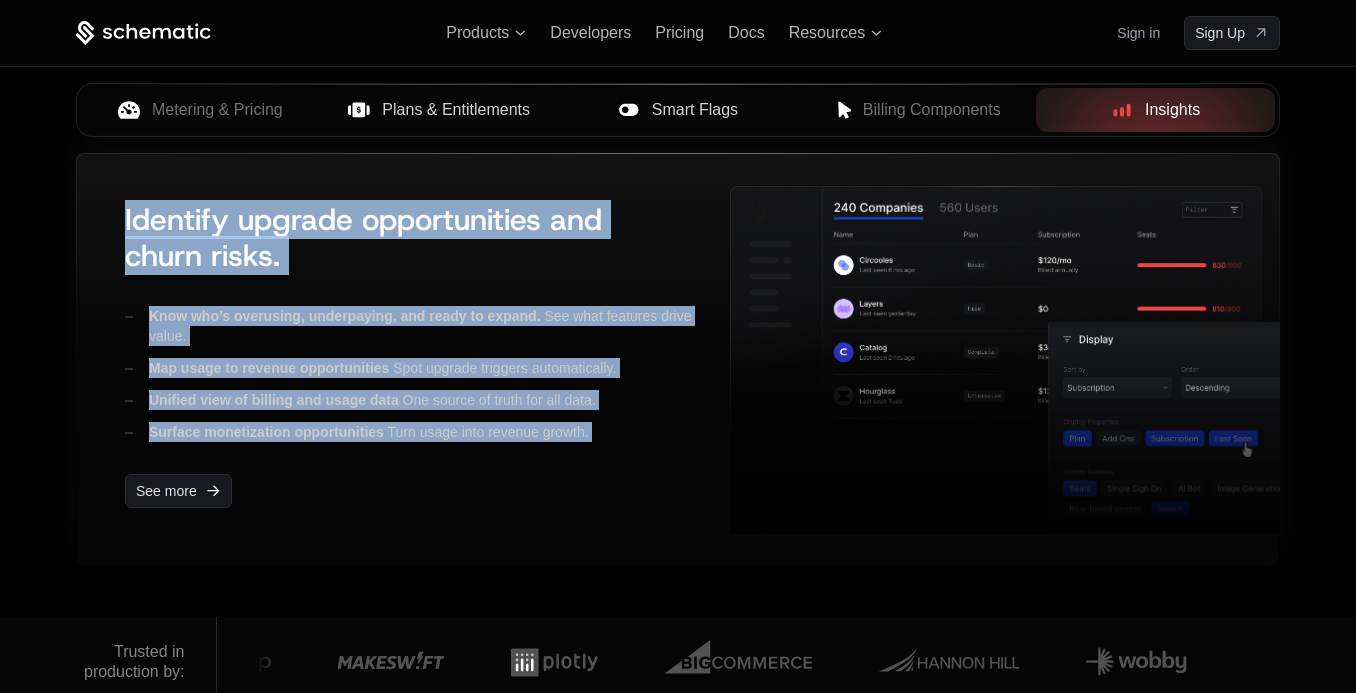 click on "Know who’s overusing, underpaying, and ready to expand.   See what features drive value." at bounding box center [411, 326] 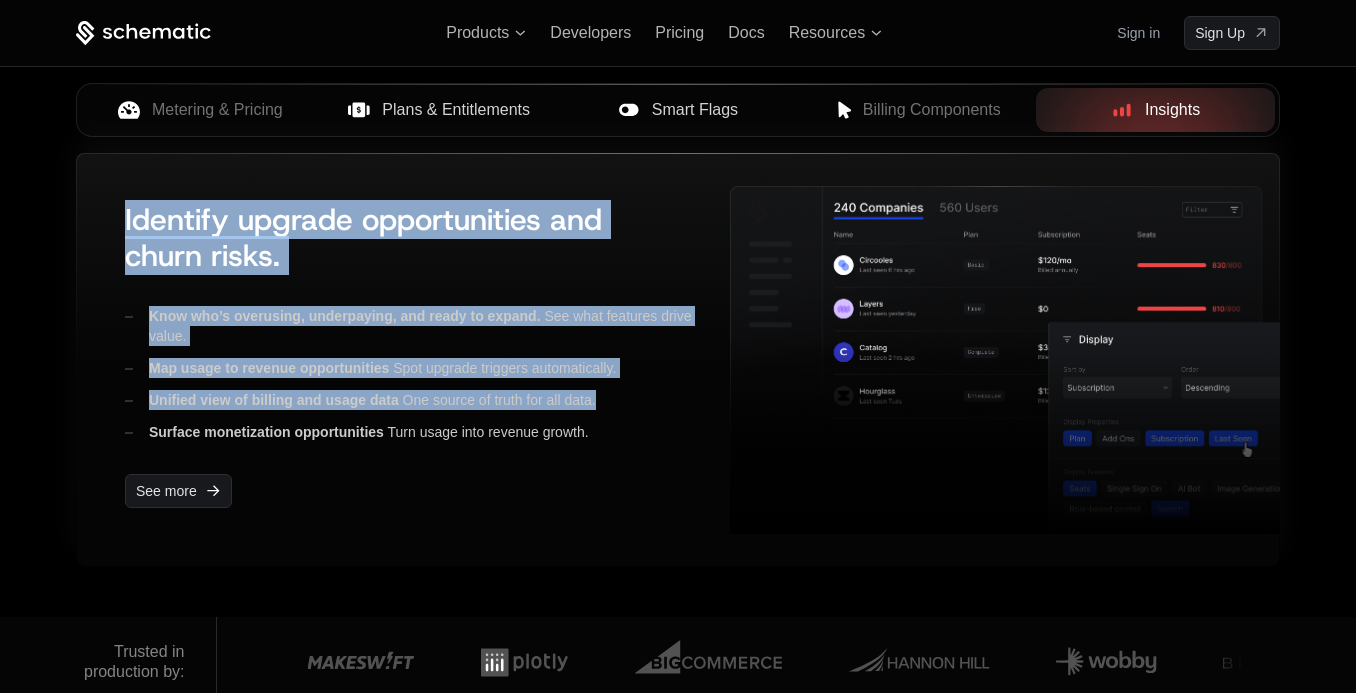 drag, startPoint x: 108, startPoint y: 197, endPoint x: 627, endPoint y: 397, distance: 556.20233 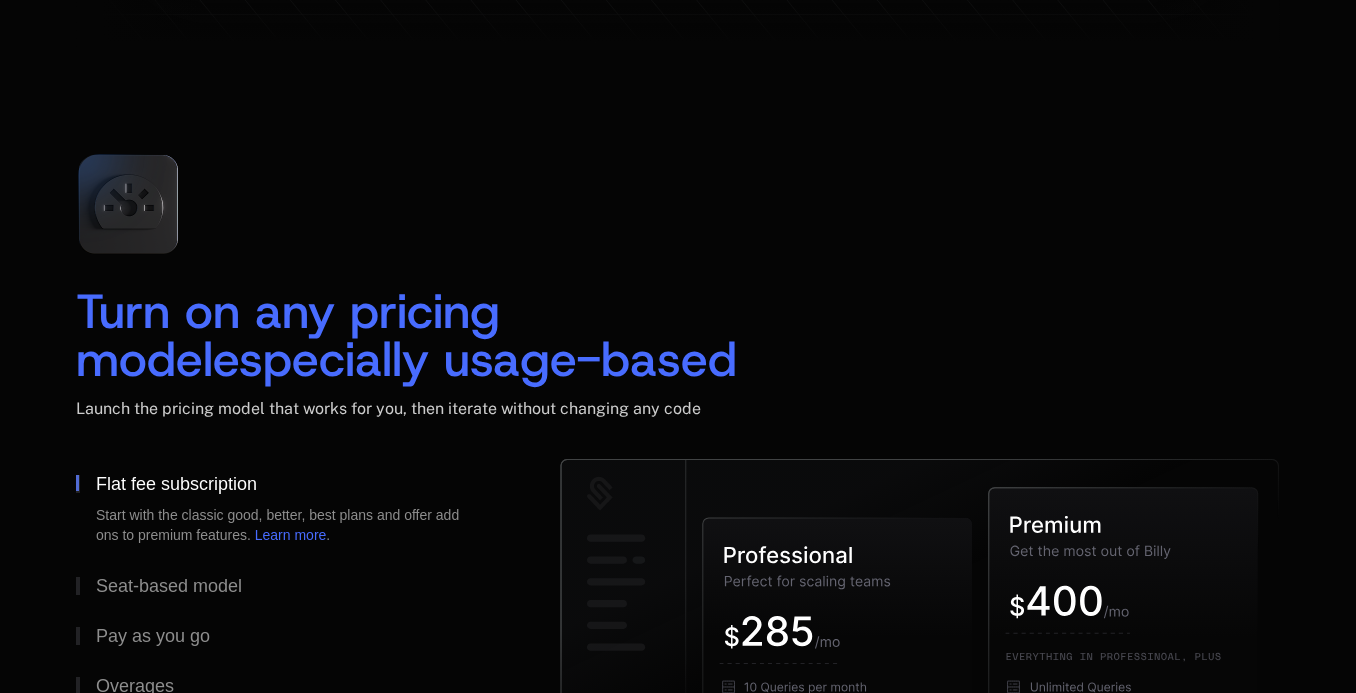 scroll, scrollTop: 2944, scrollLeft: 0, axis: vertical 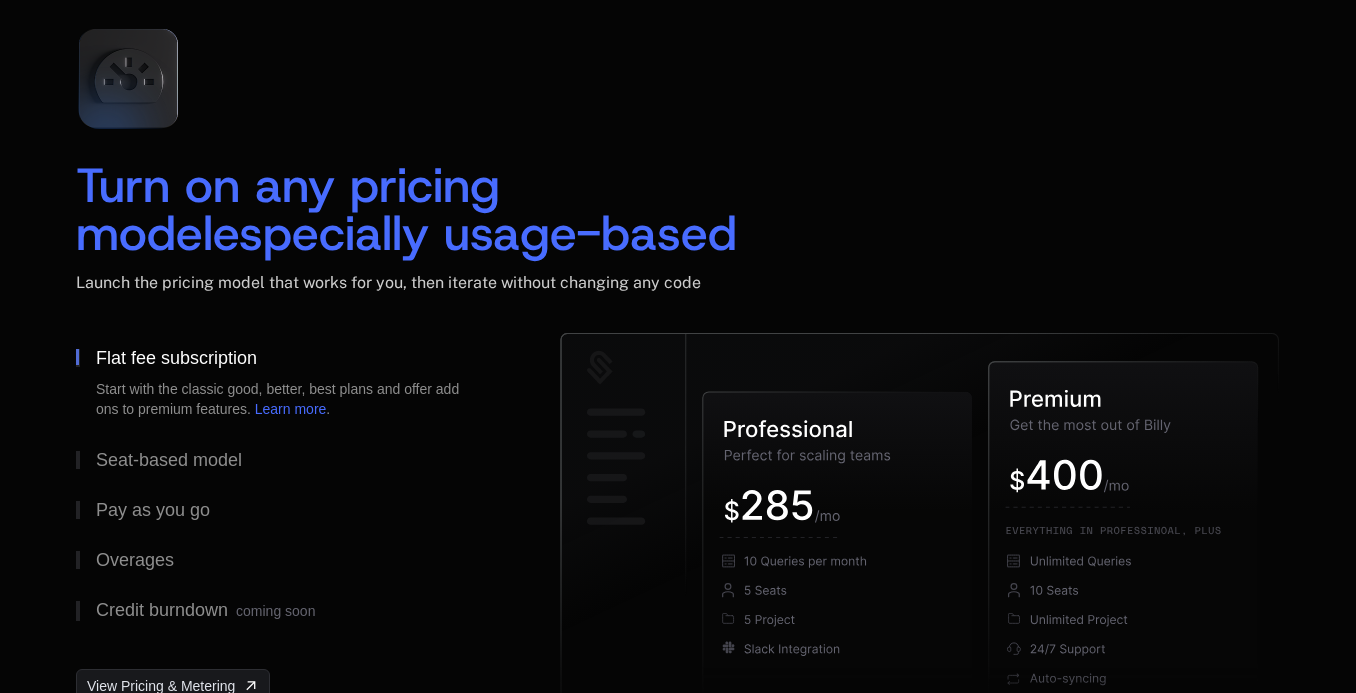 drag, startPoint x: 294, startPoint y: 322, endPoint x: 591, endPoint y: 303, distance: 297.60712 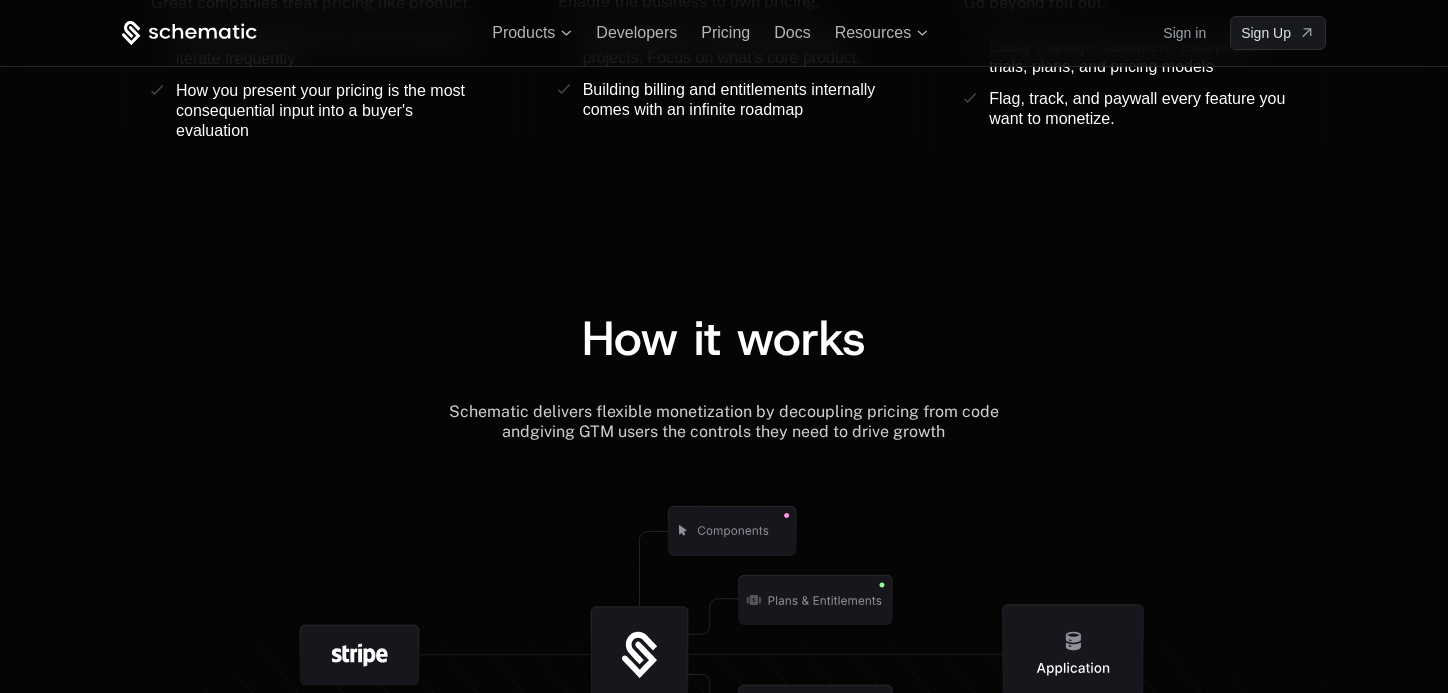 scroll, scrollTop: 1484, scrollLeft: 0, axis: vertical 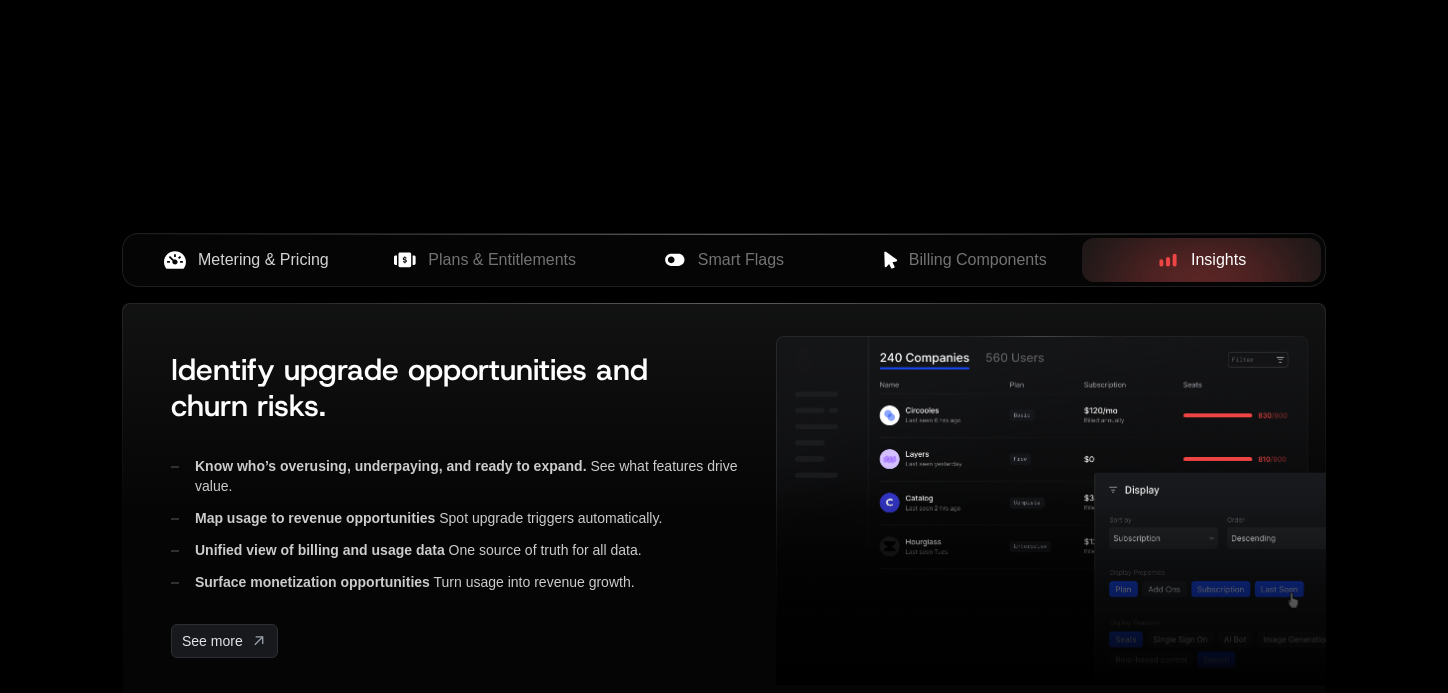 click on "Metering & Pricing" at bounding box center (263, 260) 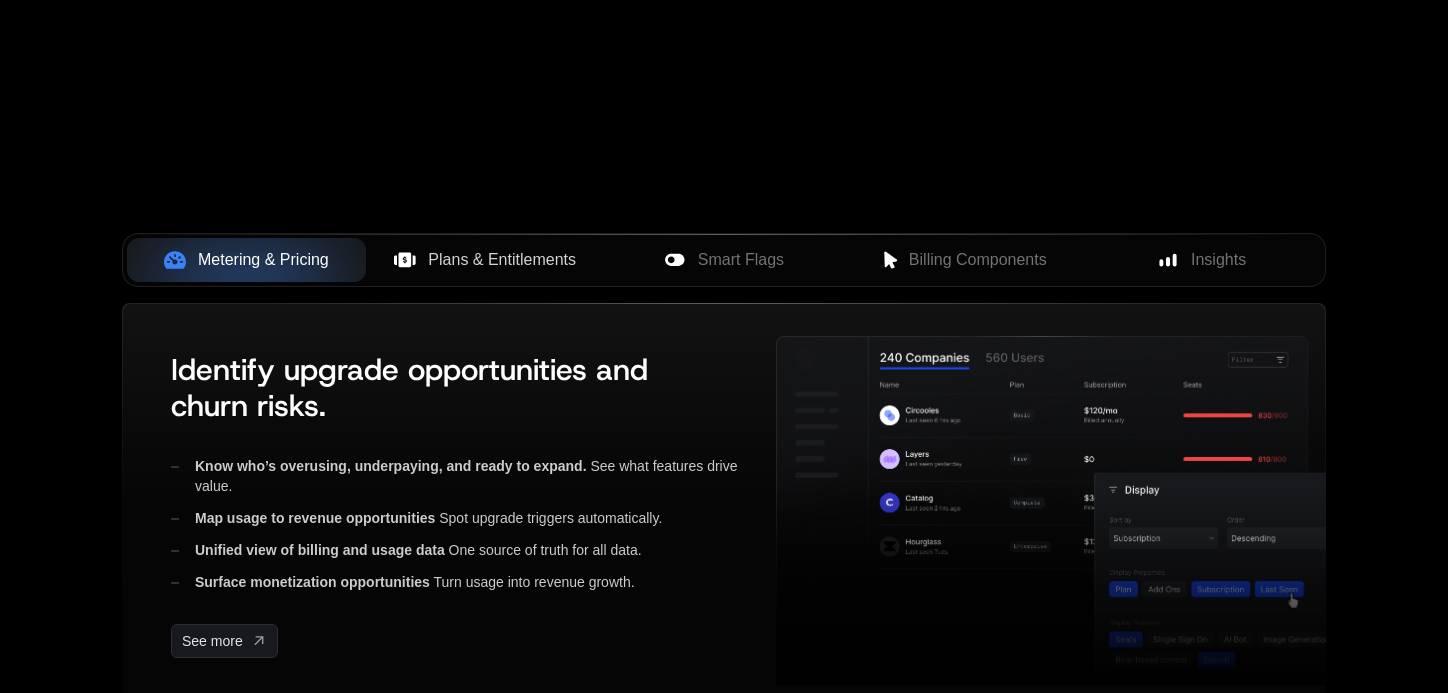 click on "Plans & Entitlements" at bounding box center [485, 260] 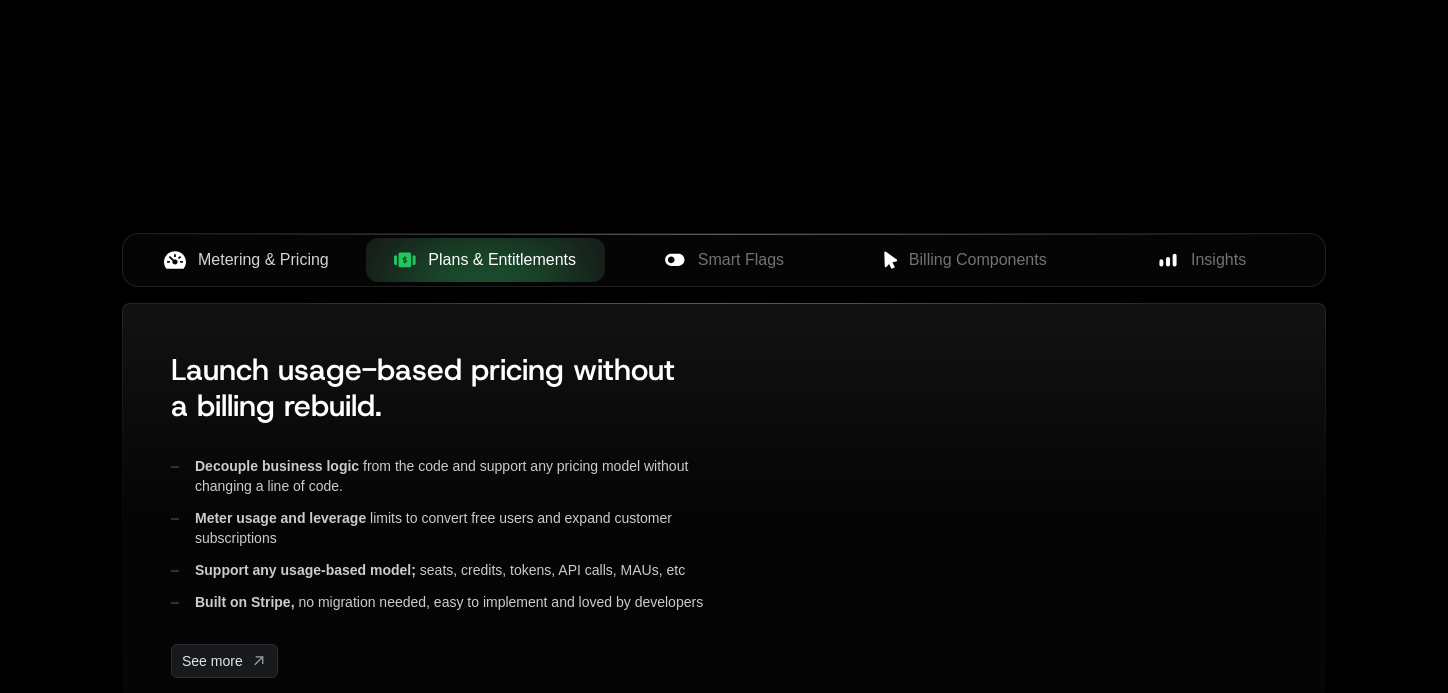 click on "Metering & Pricing Plans & Entitlements Smart Flags Billing Components Insights" at bounding box center [724, 260] 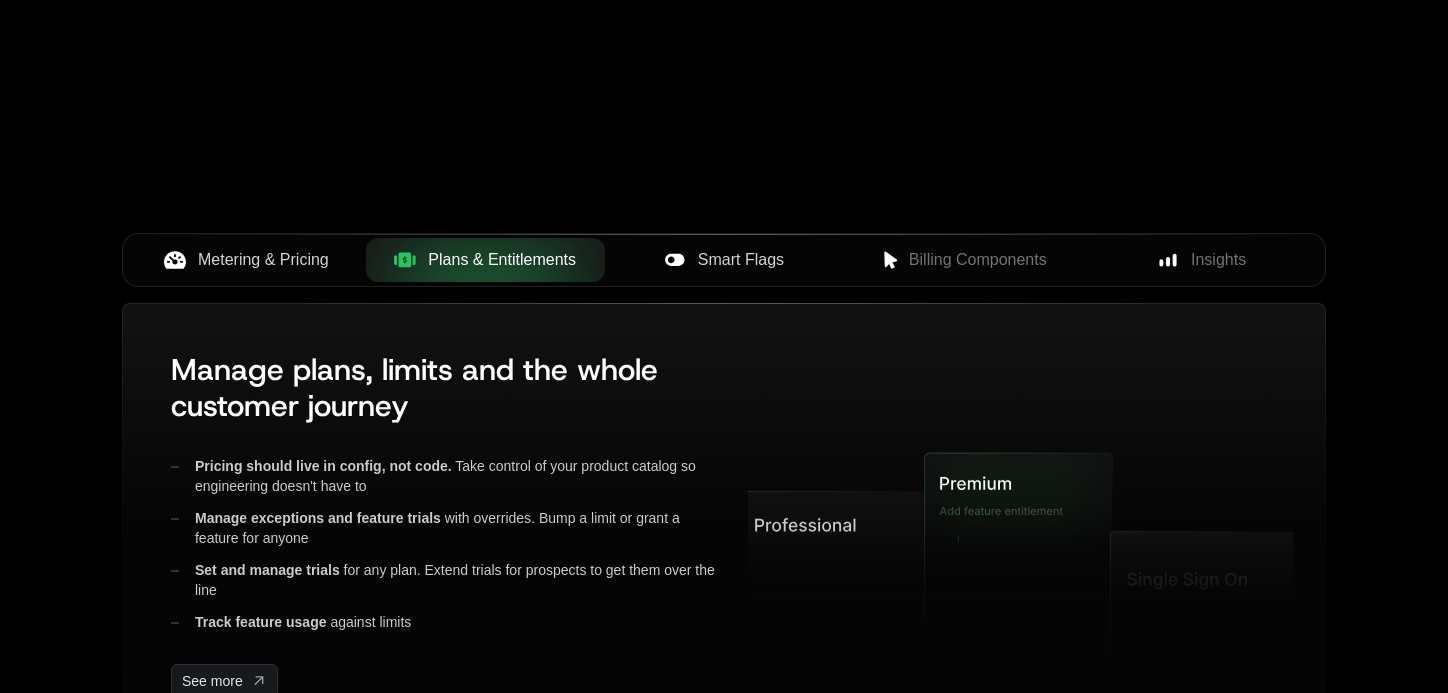 click on "Smart Flags" at bounding box center (724, 260) 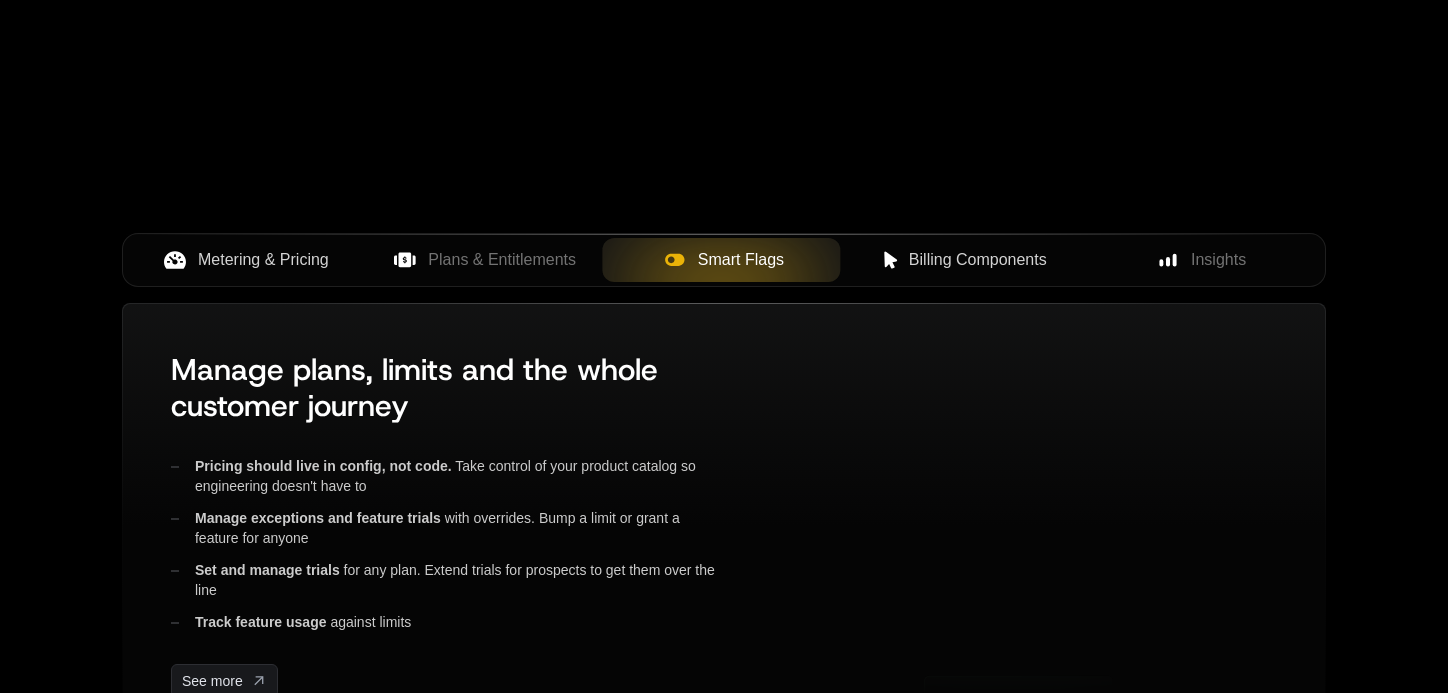 click on "Billing Components" at bounding box center (978, 260) 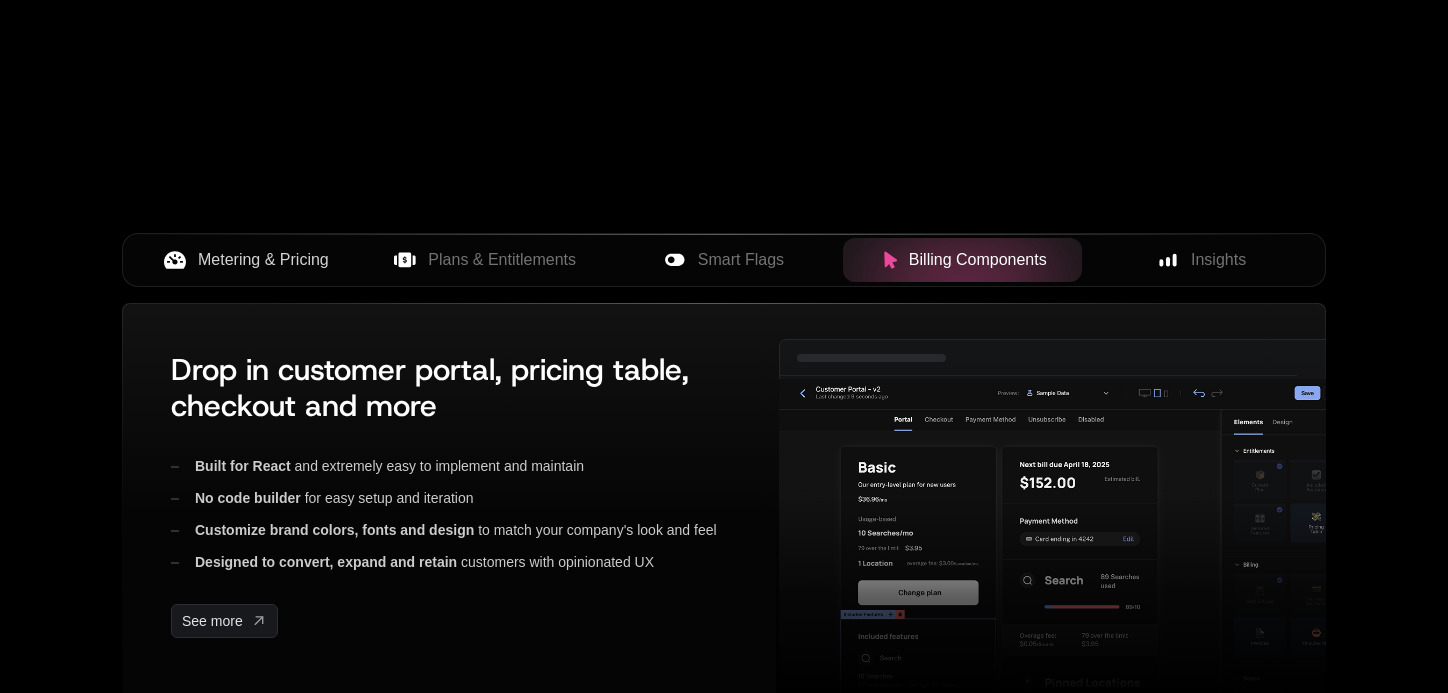 click on "Metering & Pricing Plans & Entitlements Smart Flags Billing Components Insights" at bounding box center [724, 268] 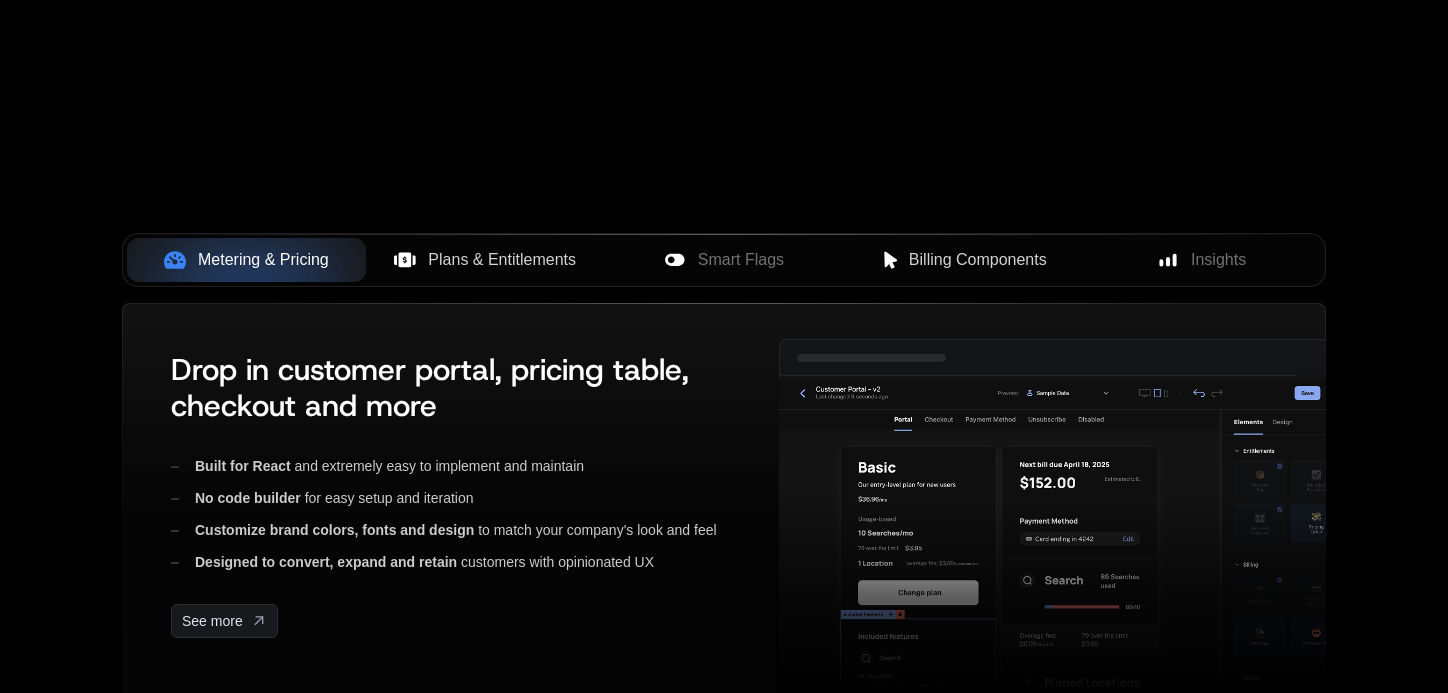 click on "Plans & Entitlements" at bounding box center [502, 260] 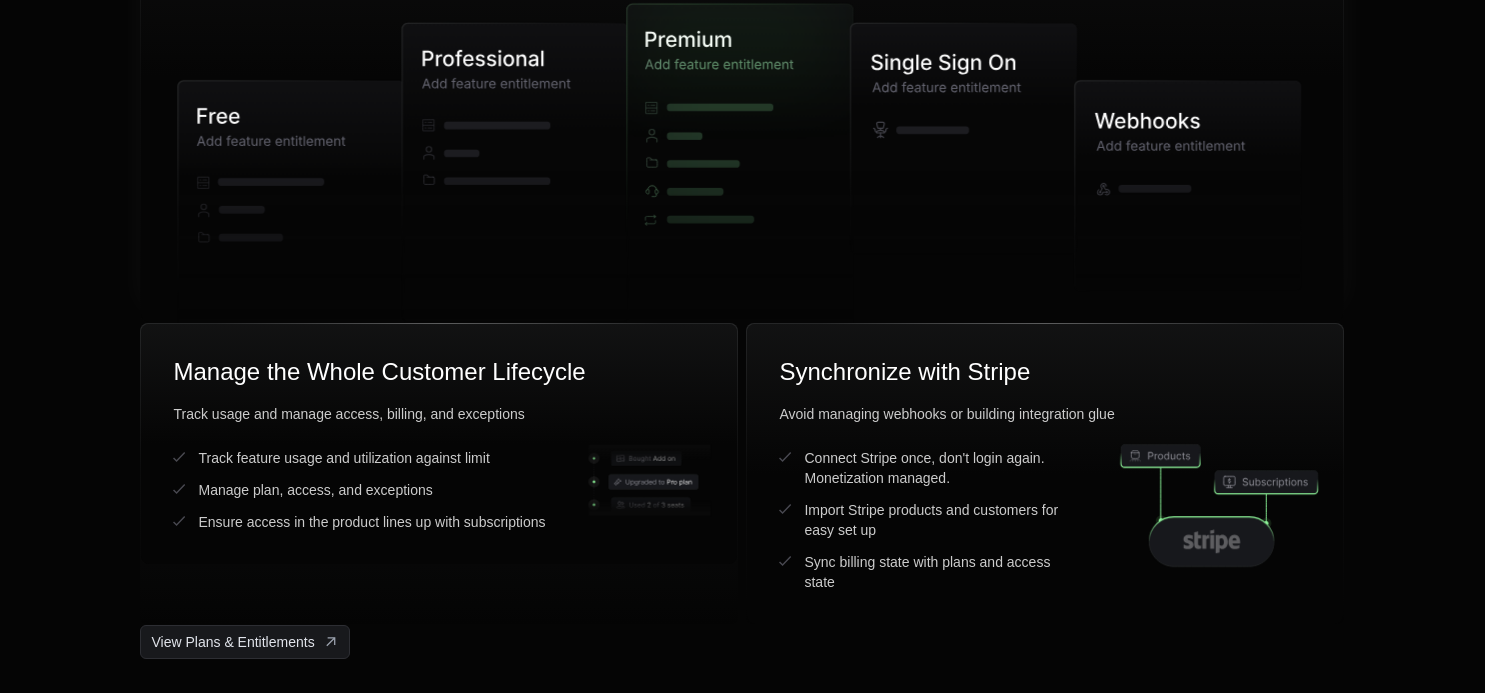 scroll, scrollTop: 5584, scrollLeft: 0, axis: vertical 